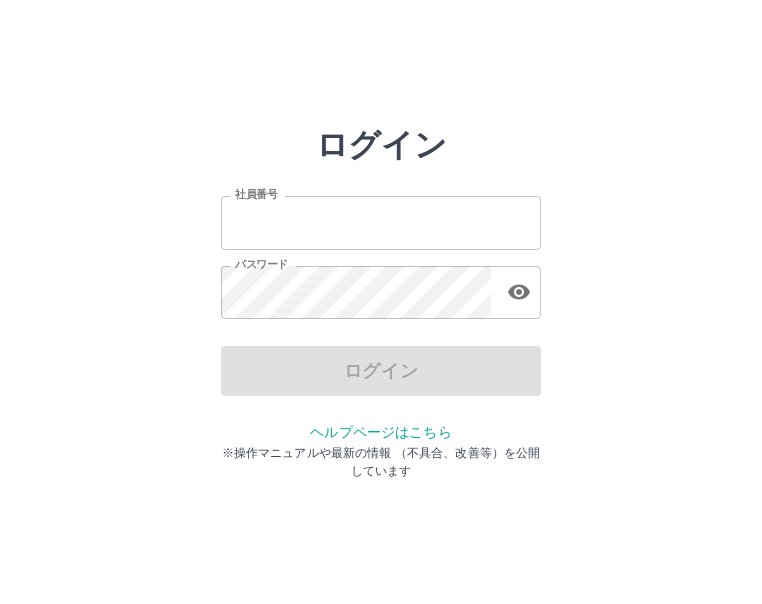 scroll, scrollTop: 0, scrollLeft: 0, axis: both 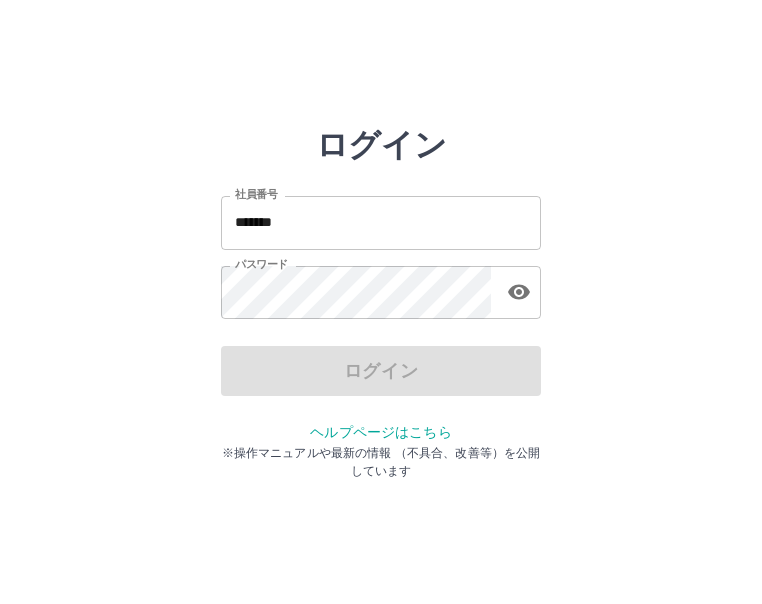 click on "ログイン 社員番号 ******* 社員番号 パスワード パスワード ログイン ヘルプページはこちら ※操作マニュアルや最新の情報 （不具合、改善等）を公開しています" at bounding box center [381, 286] 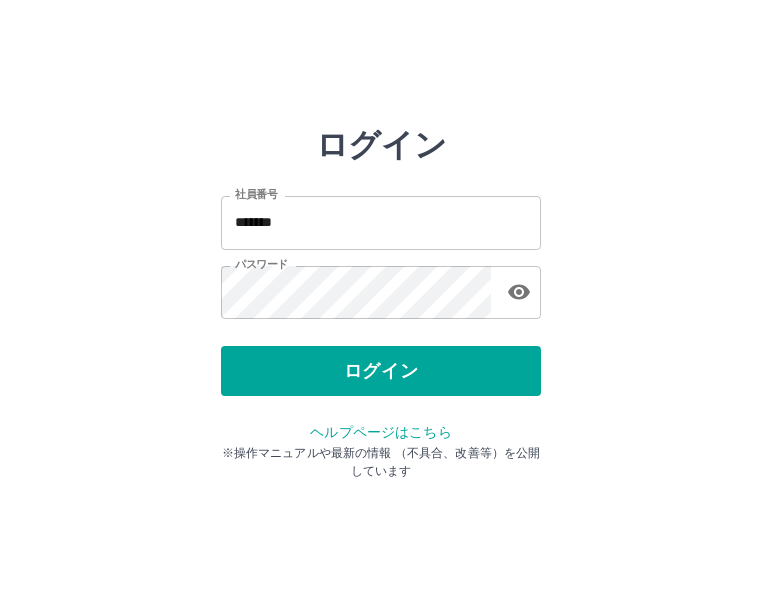 drag, startPoint x: 440, startPoint y: 414, endPoint x: 434, endPoint y: 396, distance: 18.973665 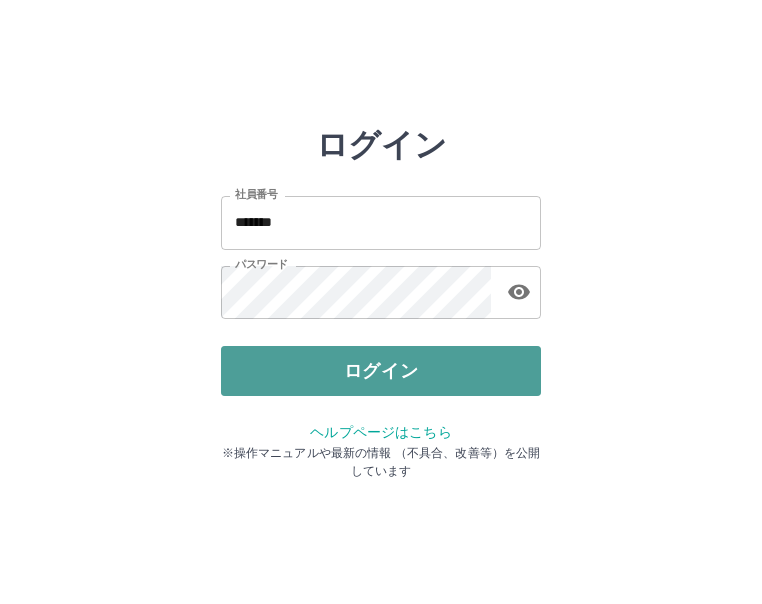 click on "ログイン" at bounding box center [381, 371] 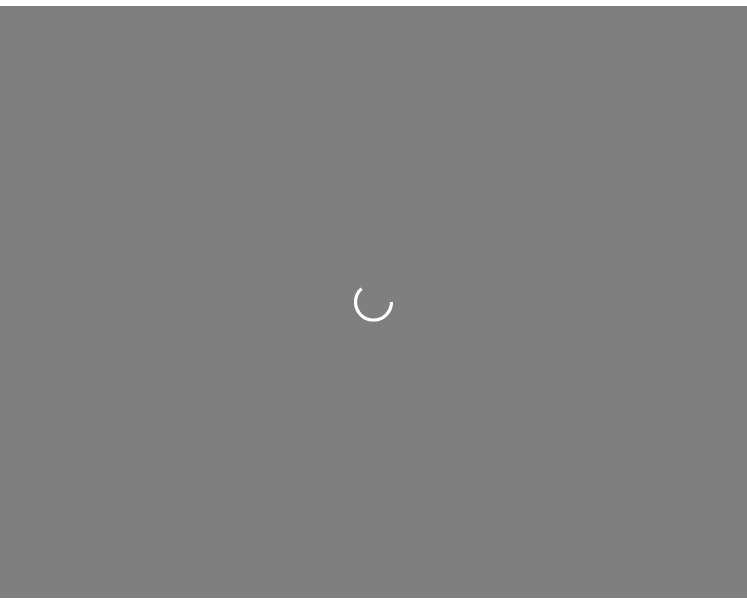 scroll, scrollTop: 0, scrollLeft: 0, axis: both 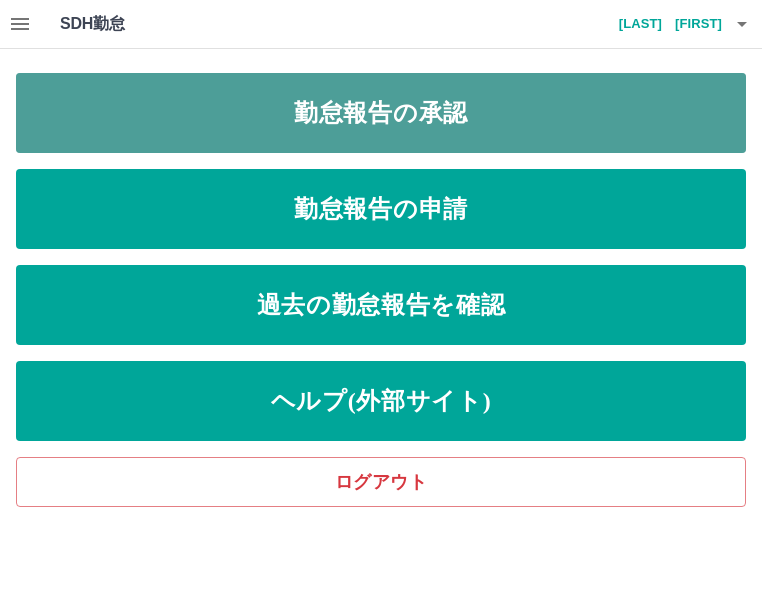 click on "勤怠報告の承認" at bounding box center (381, 113) 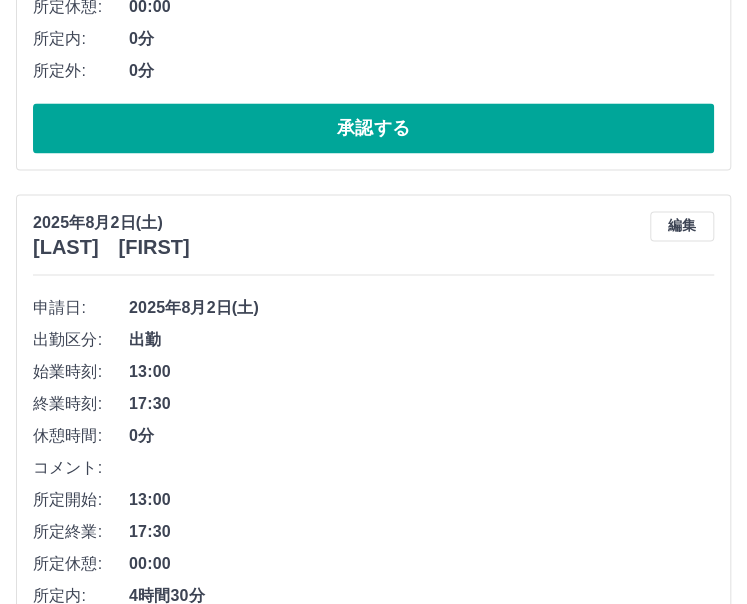 scroll, scrollTop: 3263, scrollLeft: 0, axis: vertical 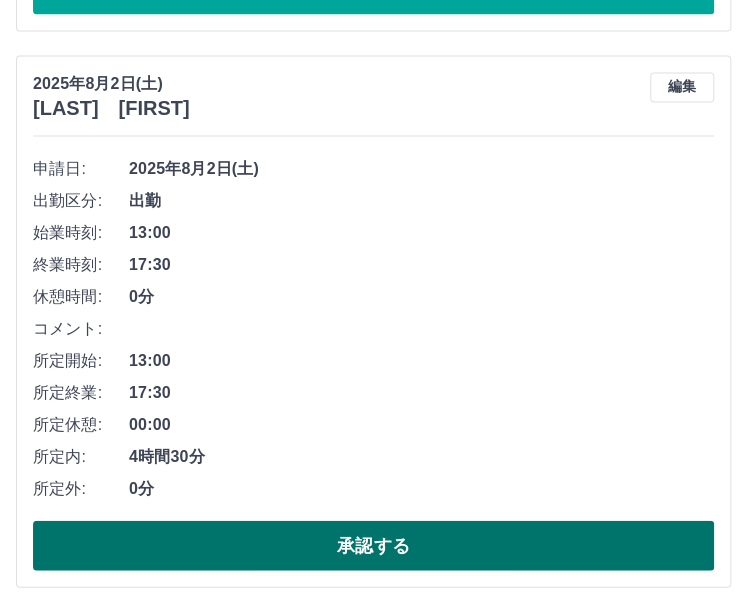 click on "承認する" at bounding box center [373, 545] 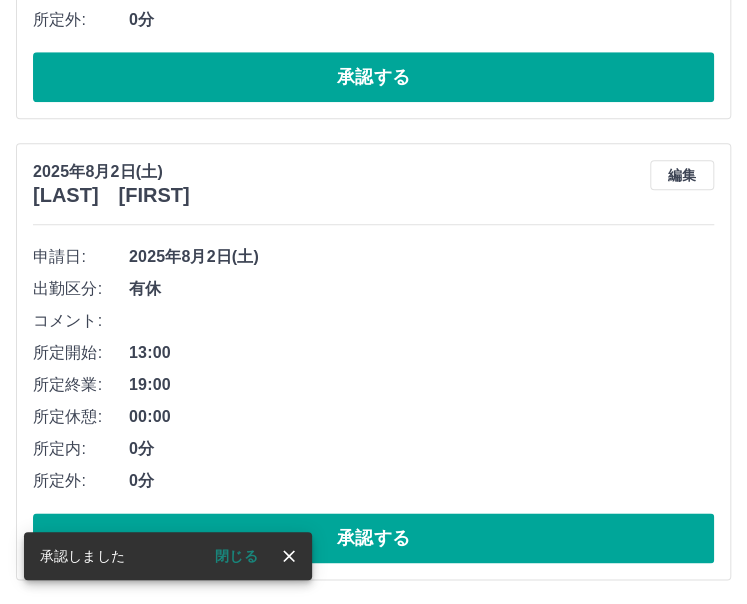 scroll, scrollTop: 2708, scrollLeft: 0, axis: vertical 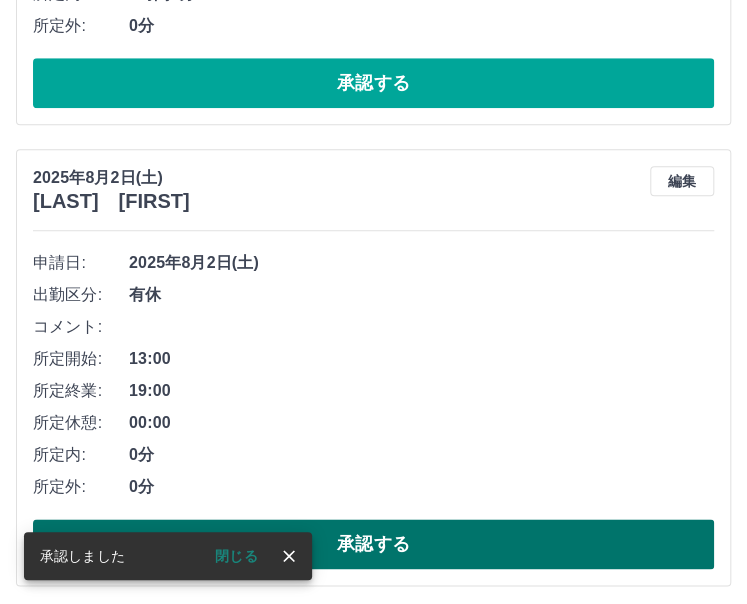 click on "承認する" at bounding box center (373, 544) 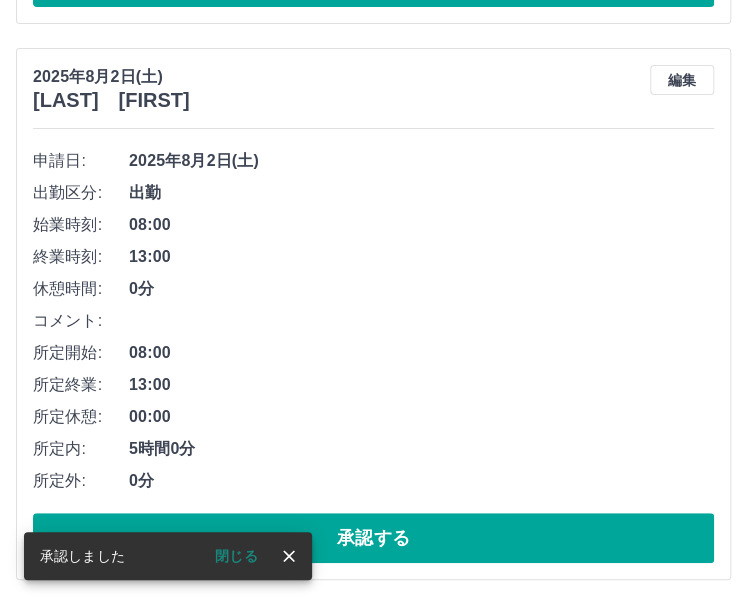scroll, scrollTop: 2248, scrollLeft: 0, axis: vertical 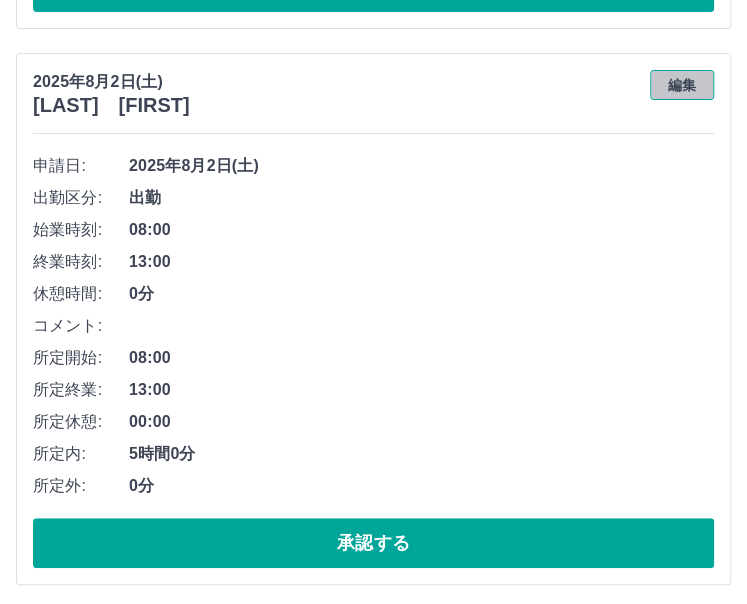 click on "編集" at bounding box center [682, 85] 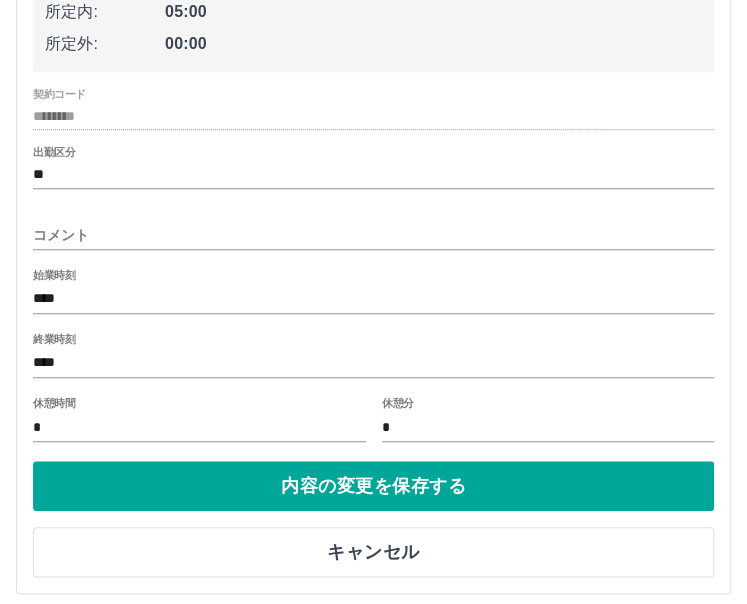 scroll, scrollTop: 2548, scrollLeft: 0, axis: vertical 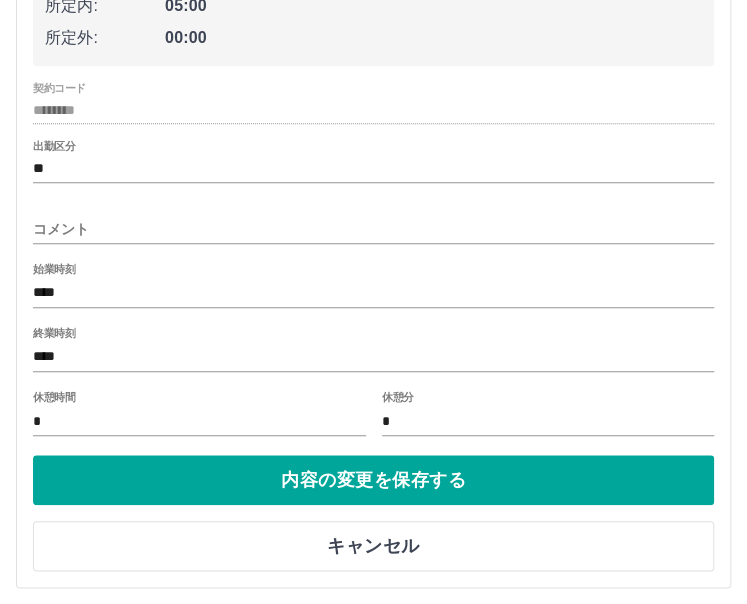 click on "****" at bounding box center (373, 293) 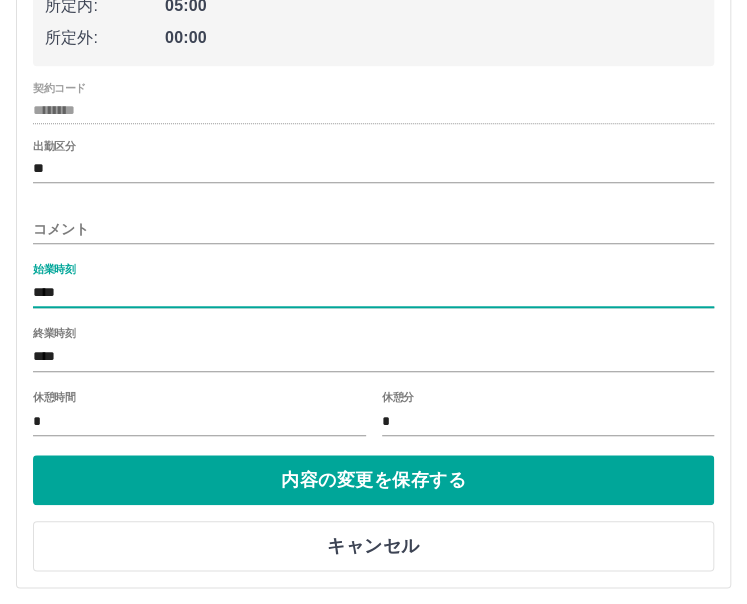 type on "****" 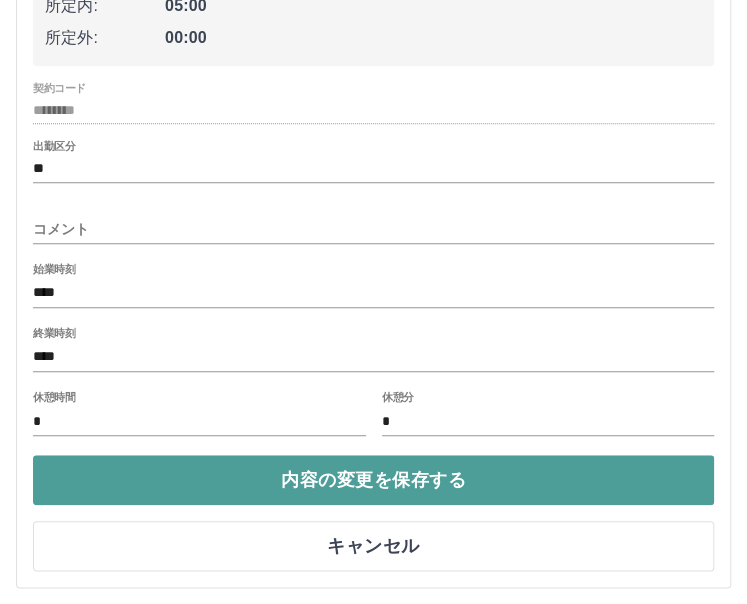 click on "内容の変更を保存する" at bounding box center (373, 480) 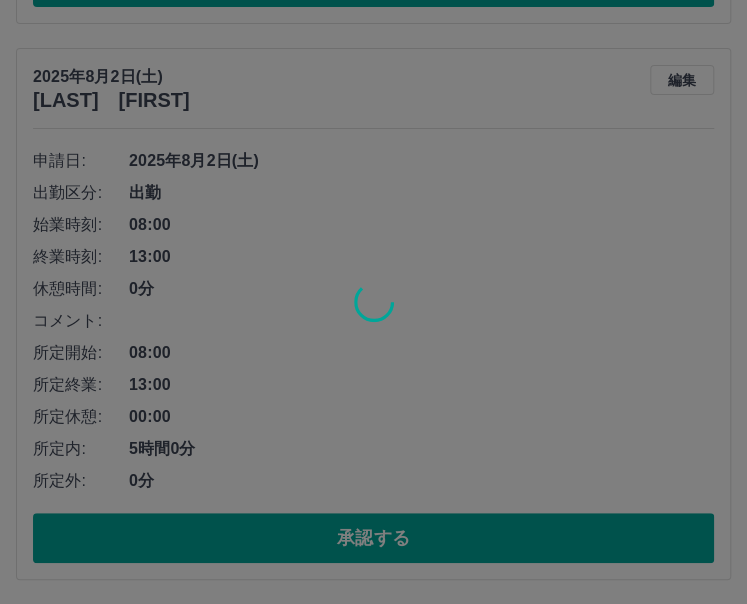 scroll, scrollTop: 2248, scrollLeft: 0, axis: vertical 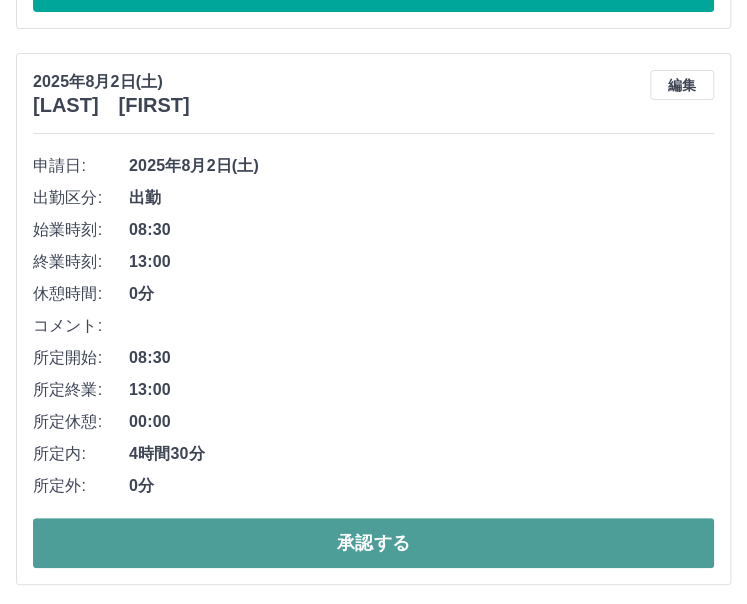click on "承認する" at bounding box center (373, 543) 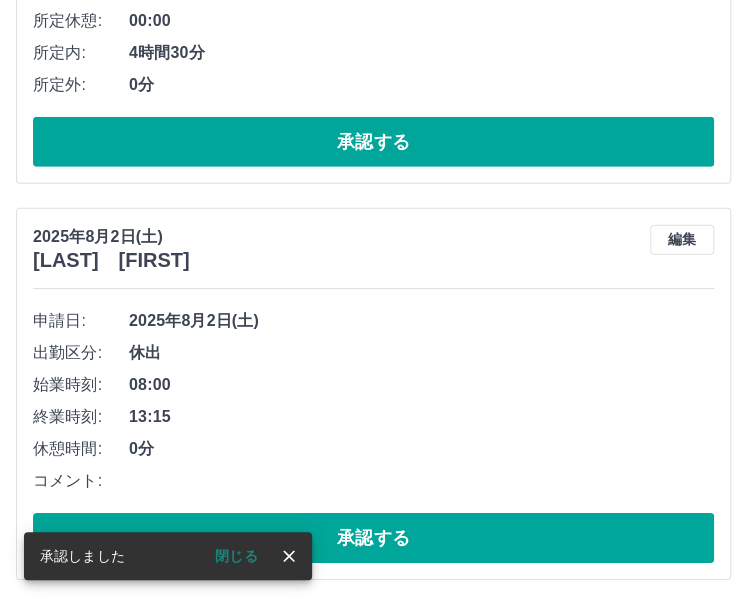 scroll, scrollTop: 1693, scrollLeft: 0, axis: vertical 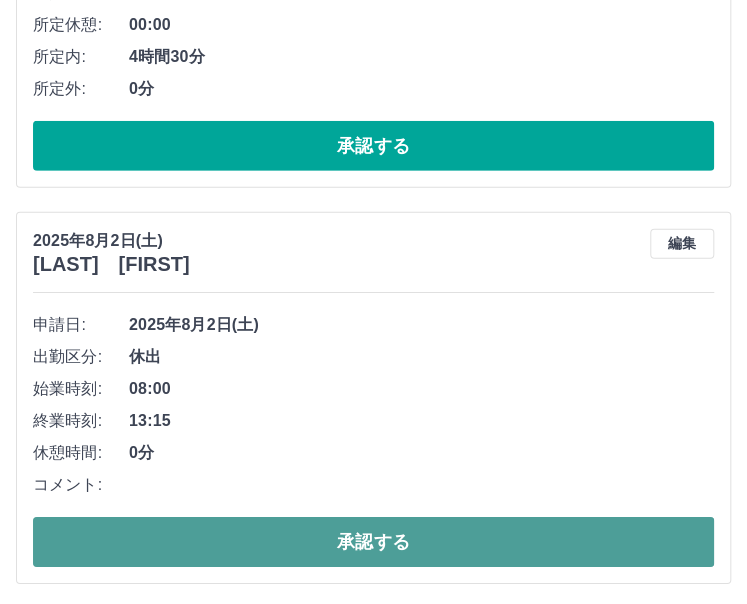 click on "承認する" at bounding box center [373, 542] 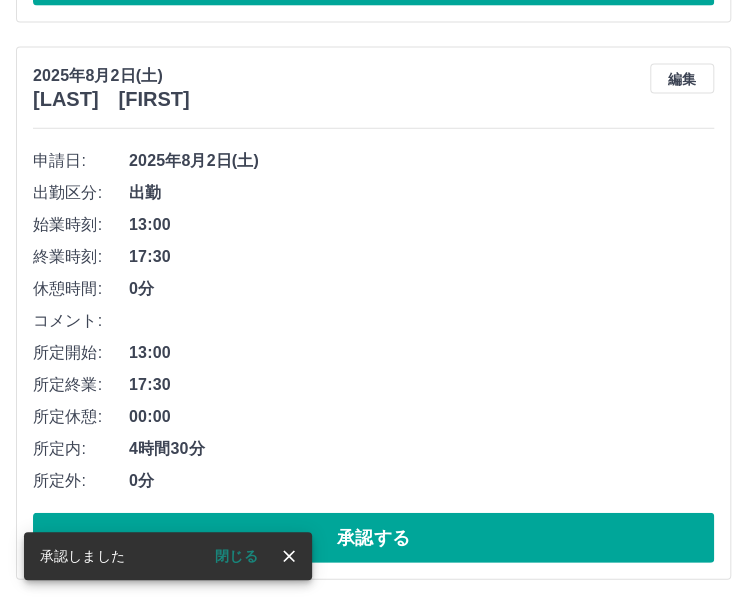 scroll, scrollTop: 1298, scrollLeft: 0, axis: vertical 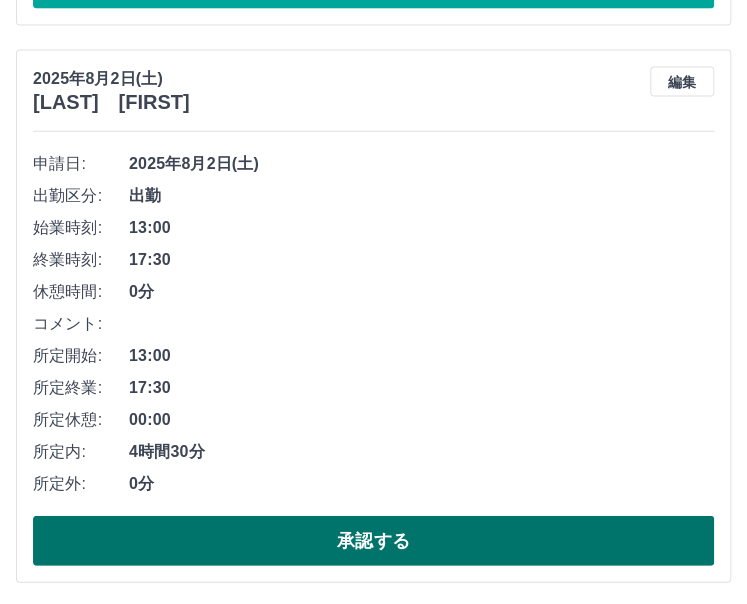 click on "承認する" at bounding box center (373, 541) 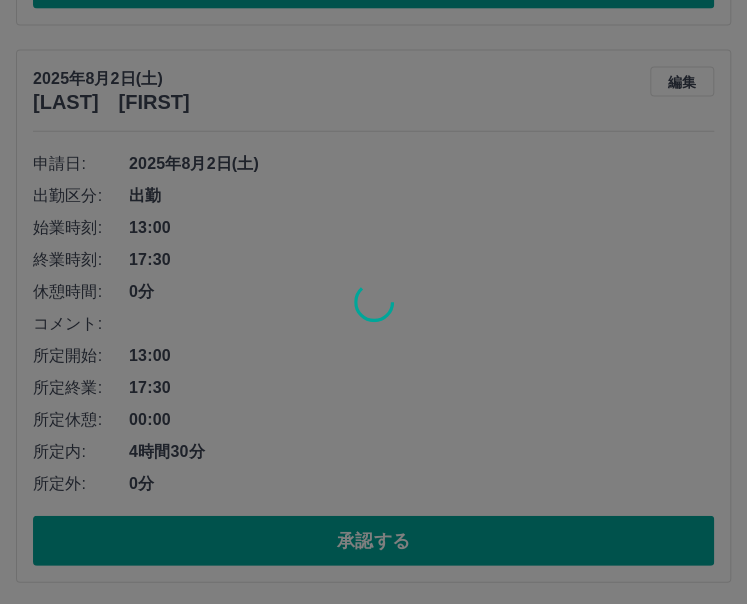 scroll, scrollTop: 742, scrollLeft: 0, axis: vertical 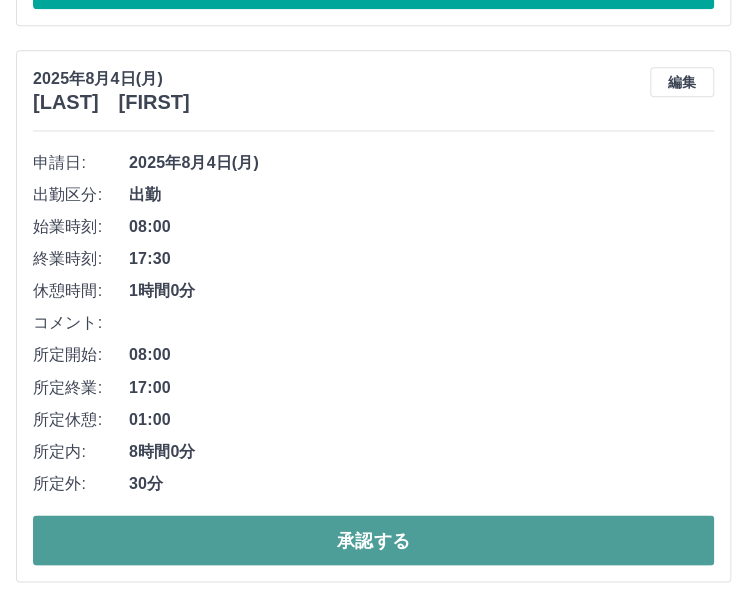 click on "承認する" at bounding box center (373, 540) 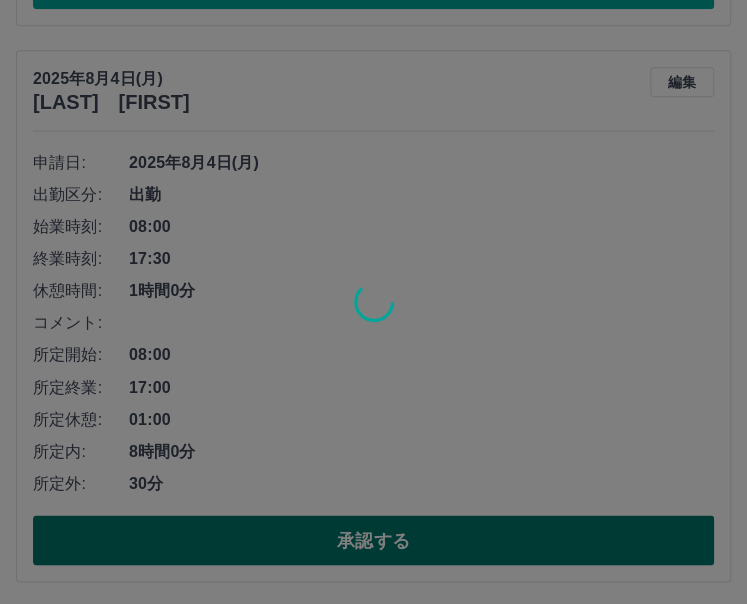 scroll, scrollTop: 187, scrollLeft: 0, axis: vertical 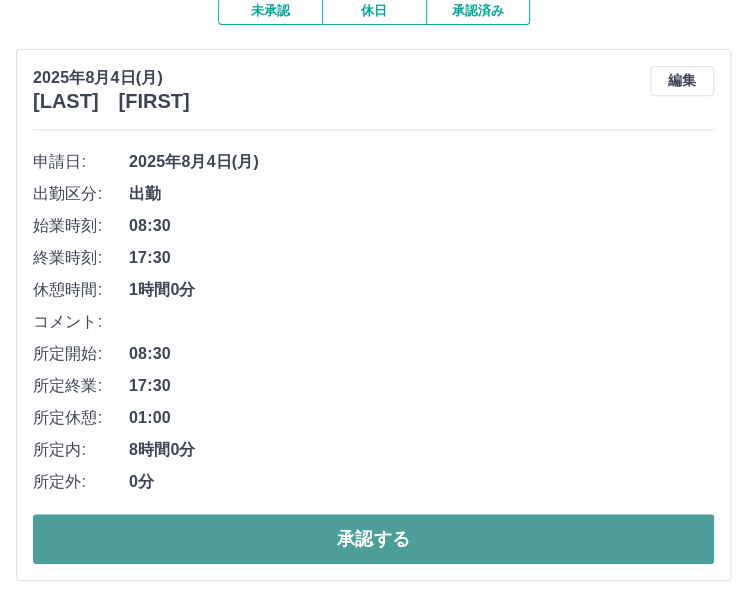 click on "承認する" at bounding box center (373, 539) 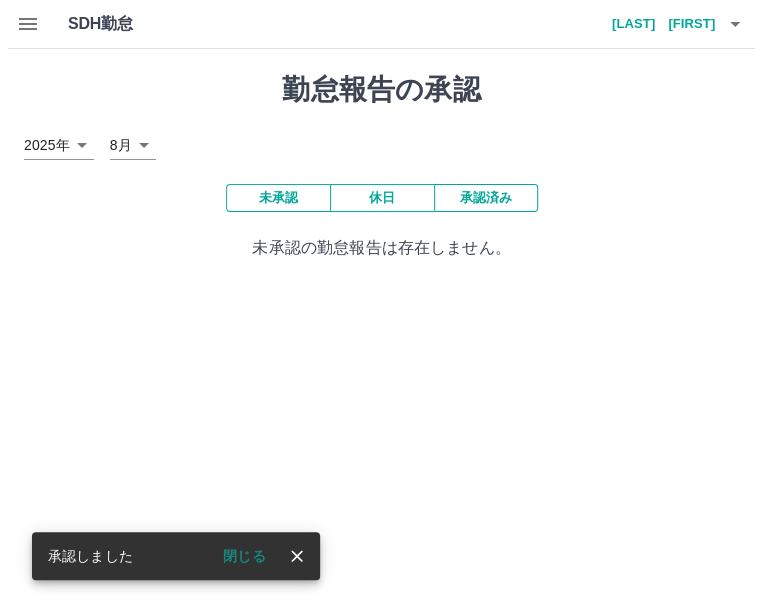scroll, scrollTop: 0, scrollLeft: 0, axis: both 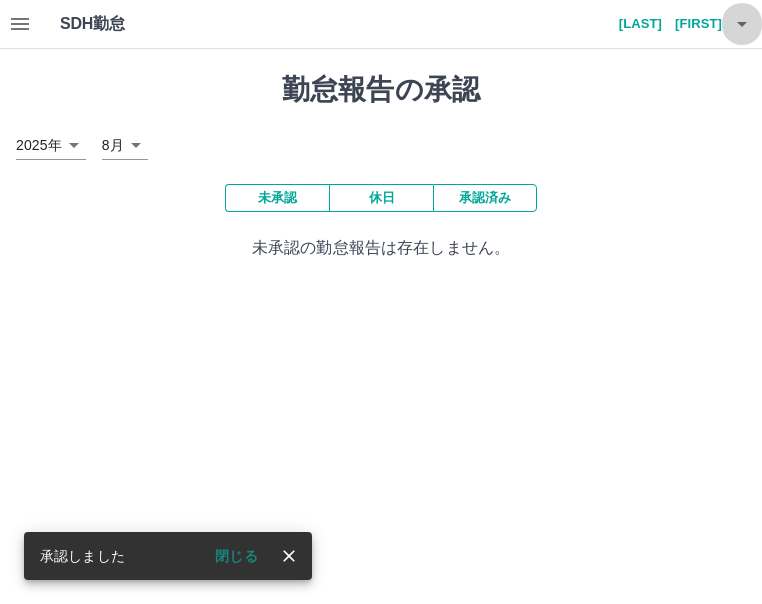 click 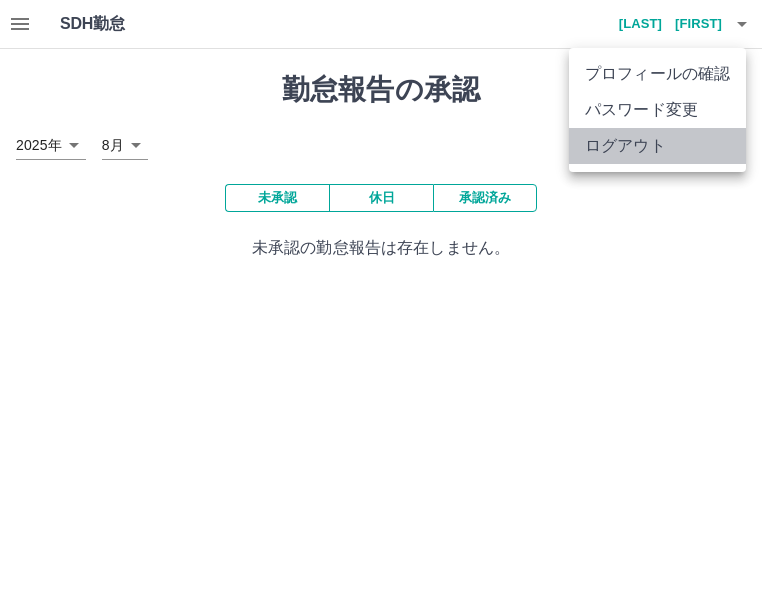 click on "ログアウト" at bounding box center [657, 146] 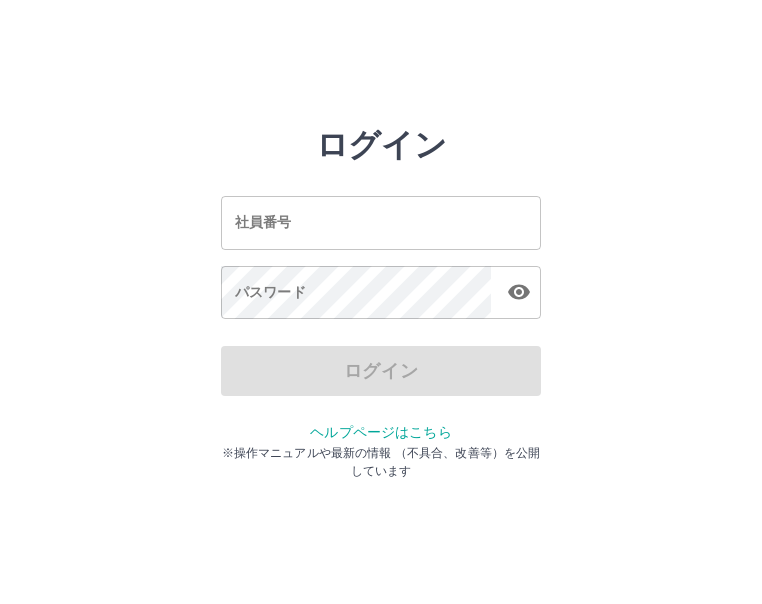 scroll, scrollTop: 0, scrollLeft: 0, axis: both 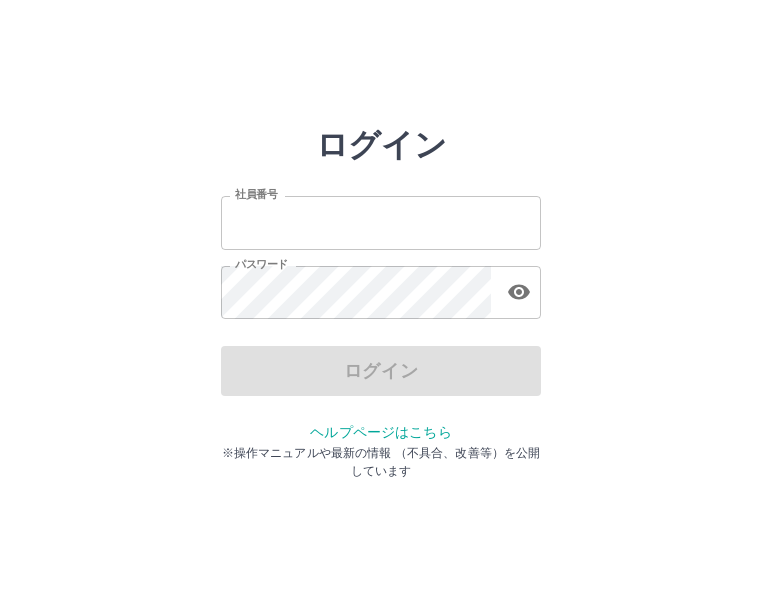 type on "*******" 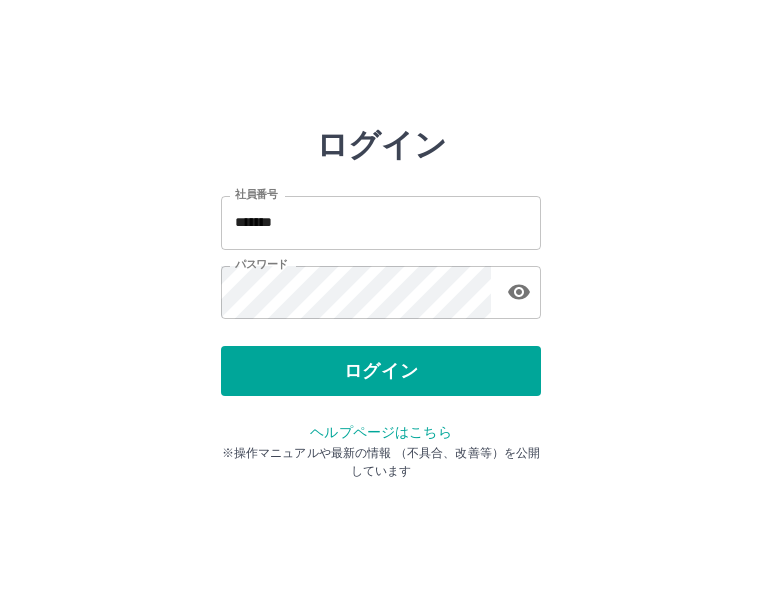 click on "社員番号 ******* 社員番号 パスワード パスワード" at bounding box center (381, 254) 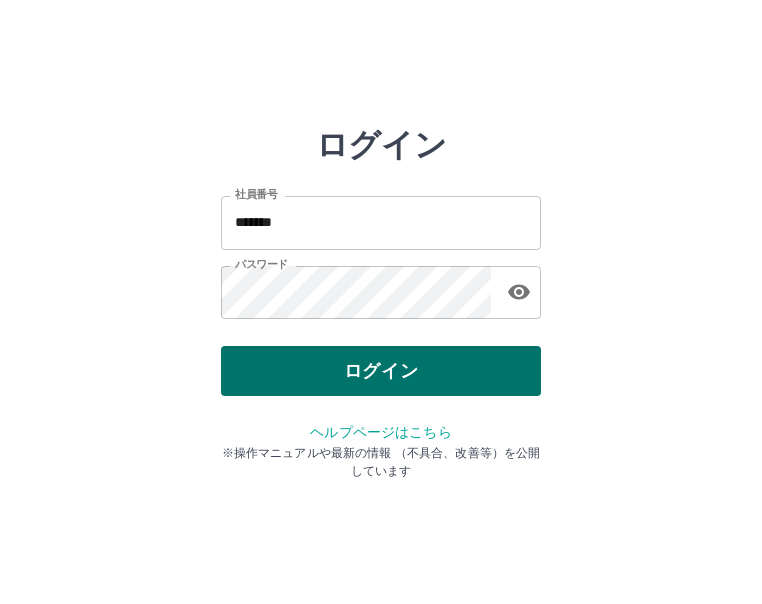 click on "ログイン" at bounding box center [381, 371] 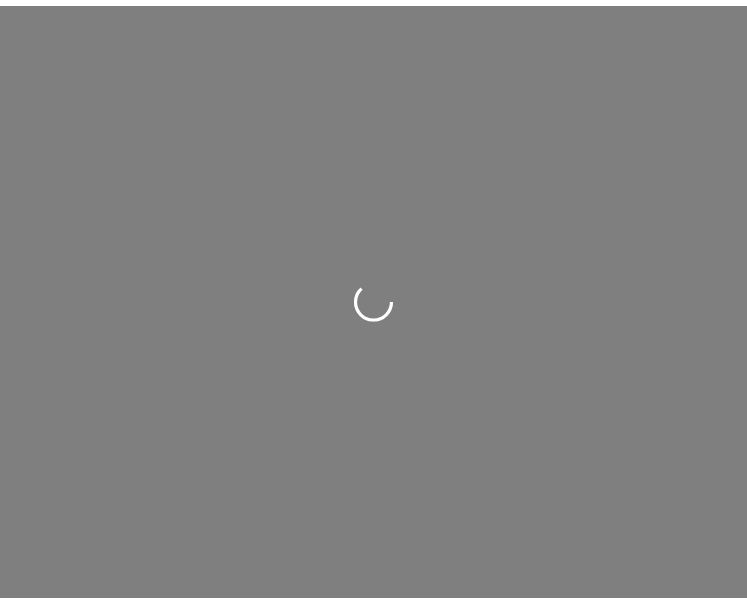 scroll, scrollTop: 0, scrollLeft: 0, axis: both 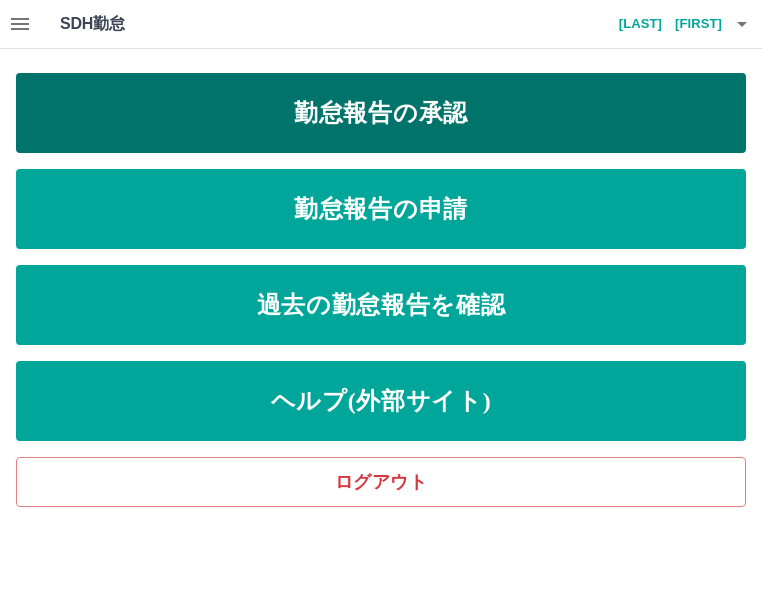 click on "勤怠報告の承認" at bounding box center [381, 113] 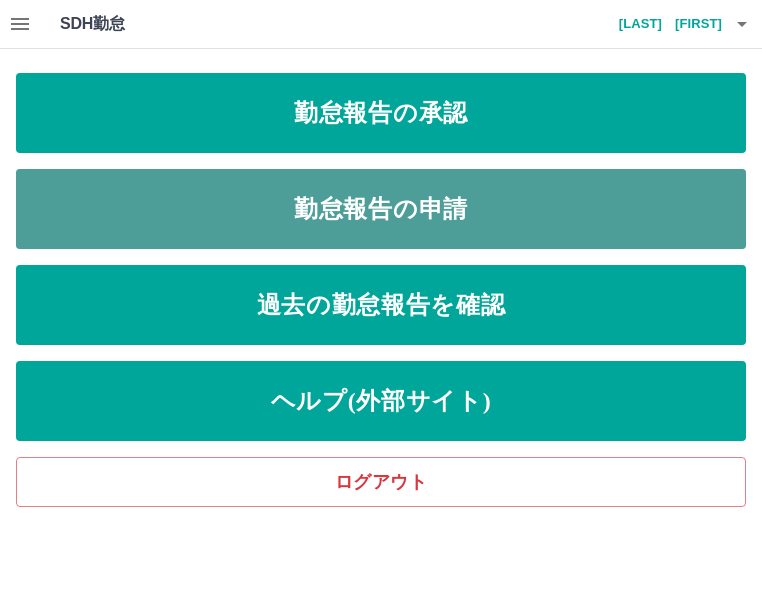 click on "勤怠報告の申請" at bounding box center (381, 209) 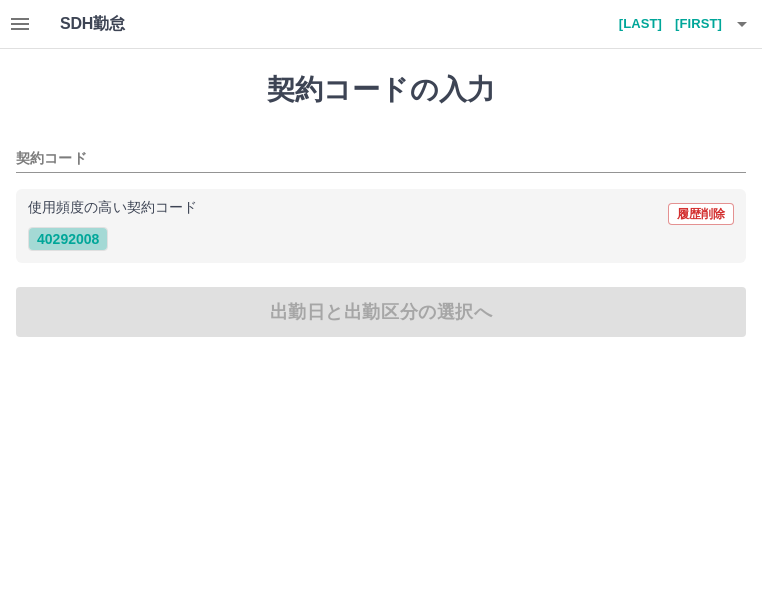 click on "40292008" at bounding box center (68, 239) 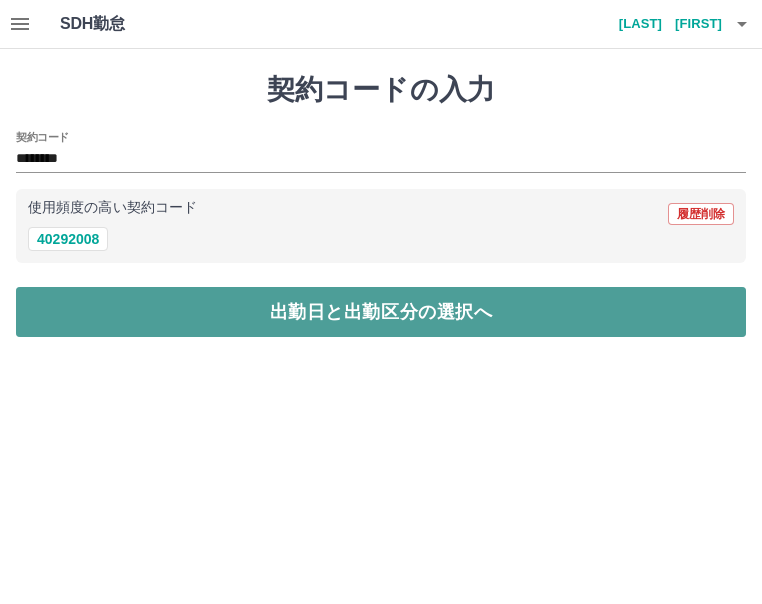 click on "出勤日と出勤区分の選択へ" at bounding box center (381, 312) 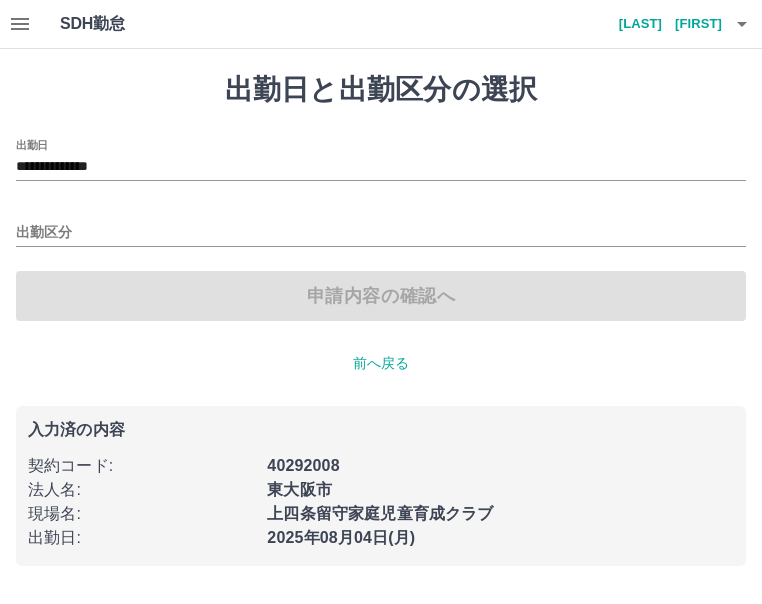 click on "出勤区分" at bounding box center [381, 226] 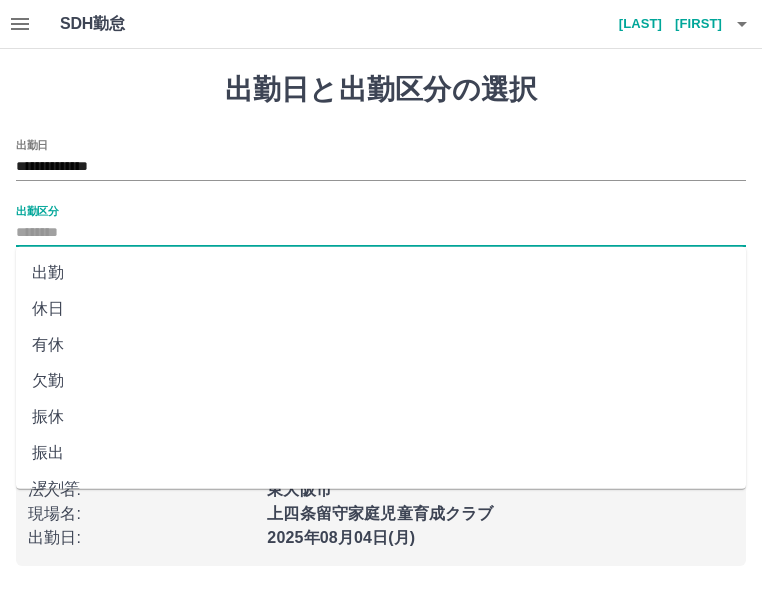 click on "出勤区分" at bounding box center [381, 233] 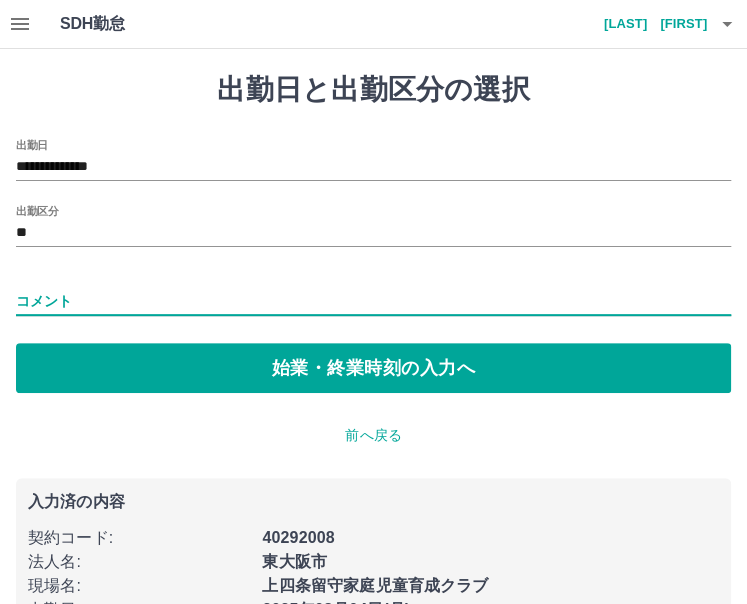 click on "コメント" at bounding box center (373, 301) 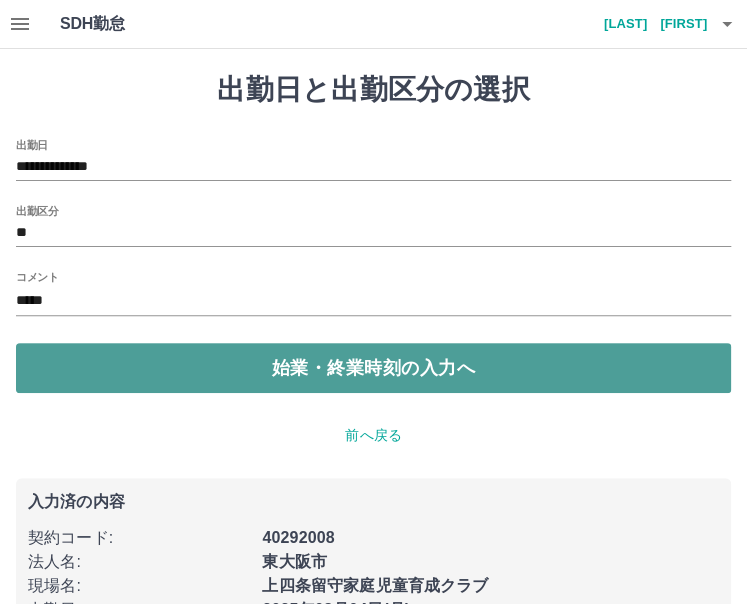 click on "始業・終業時刻の入力へ" at bounding box center (373, 368) 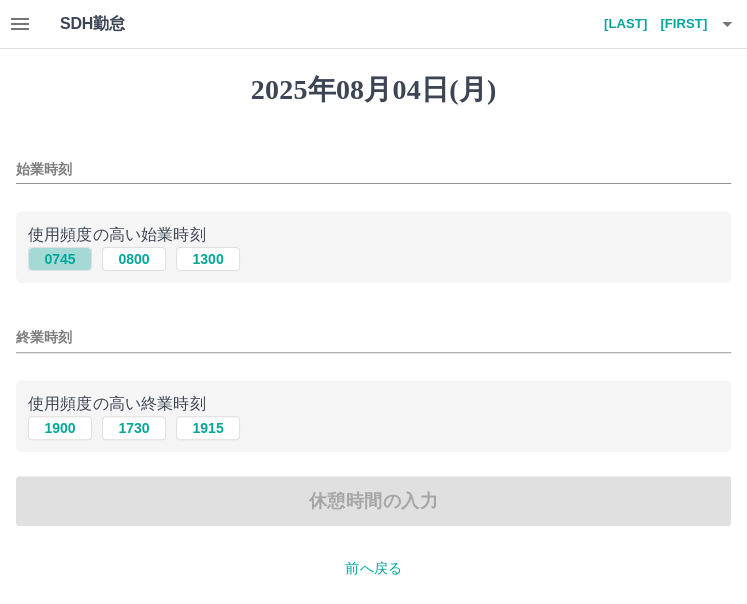 click on "0745" at bounding box center (60, 259) 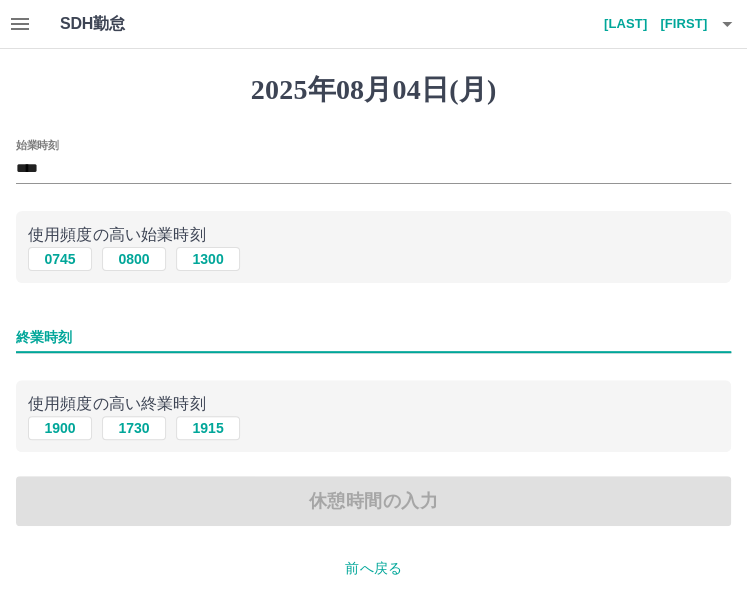 click on "終業時刻" at bounding box center [373, 337] 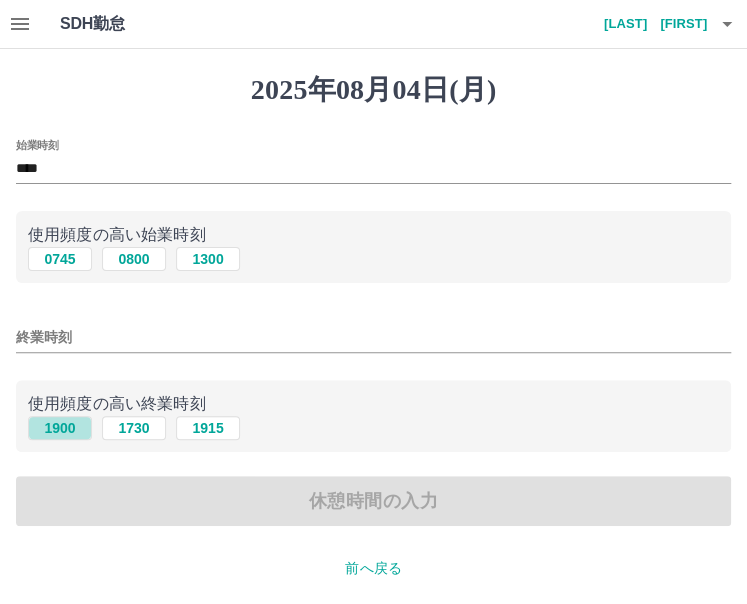 click on "1900" at bounding box center [60, 428] 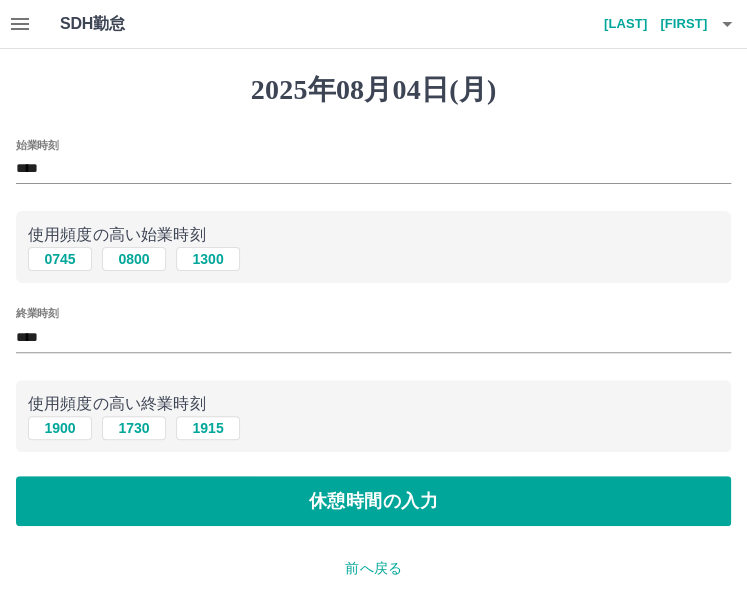 click on "2025年08月04日(月) 始業時刻 **** 使用頻度の高い始業時刻 0745 0800 1300 終業時刻 **** 使用頻度の高い終業時刻 1900 1730 1915 休憩時間の入力 前へ戻る 入力済の内容 契約コード : 40292008 法人名 : 東大阪市 現場名 : 上四条留守家庭児童育成クラブ 出勤日 : 2025年08月04日(月) 出勤区分 : 出勤 コメント : 時間外あり" at bounding box center (373, 446) 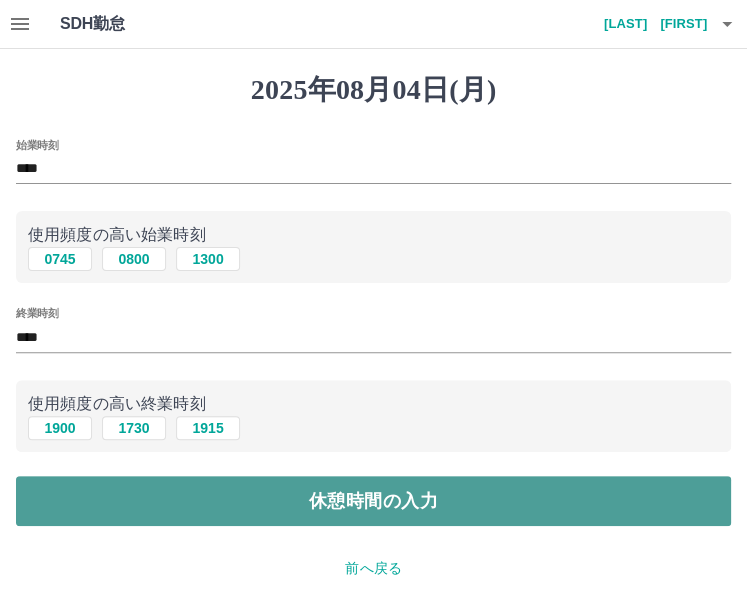 click on "休憩時間の入力" at bounding box center (373, 501) 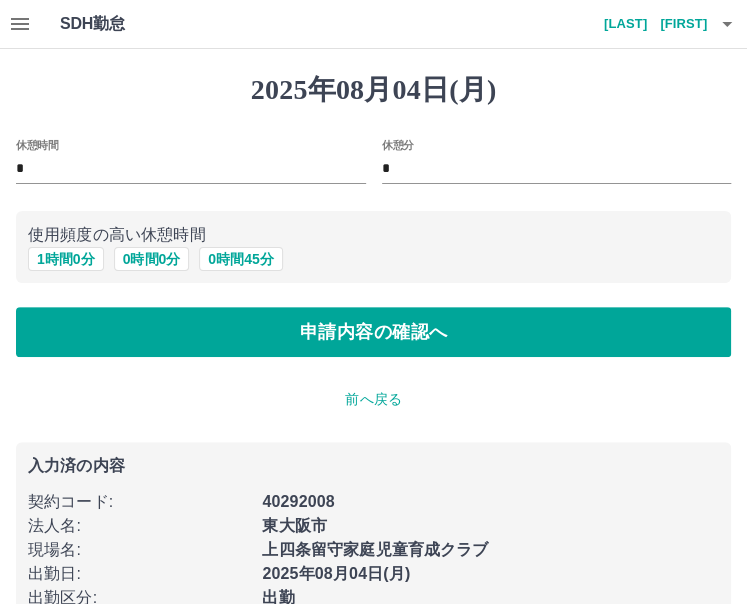 click on "使用頻度の高い休憩時間 1 時間 0 分 0 時間 0 分 0 時間 45 分" at bounding box center [373, 247] 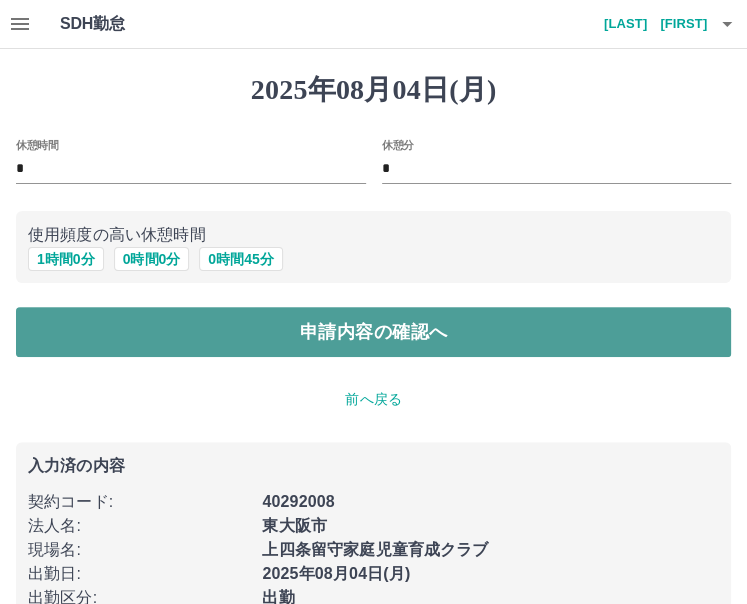 click on "申請内容の確認へ" at bounding box center (373, 332) 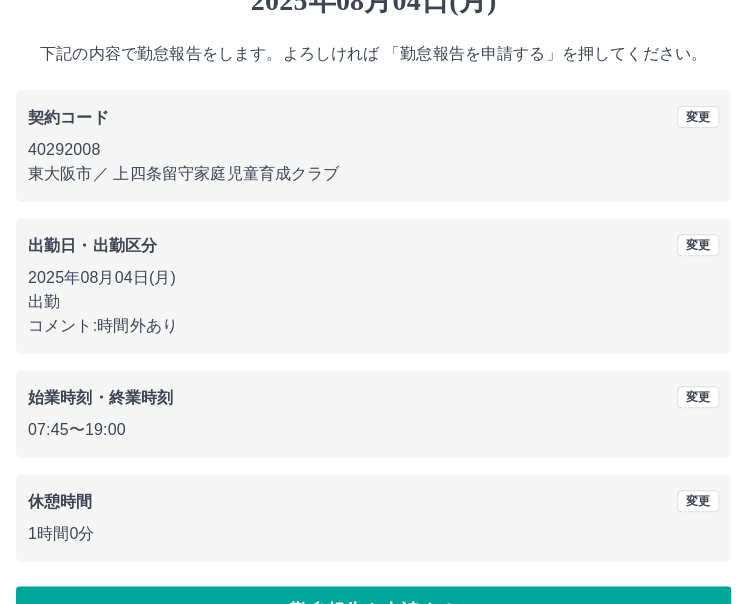 scroll, scrollTop: 144, scrollLeft: 0, axis: vertical 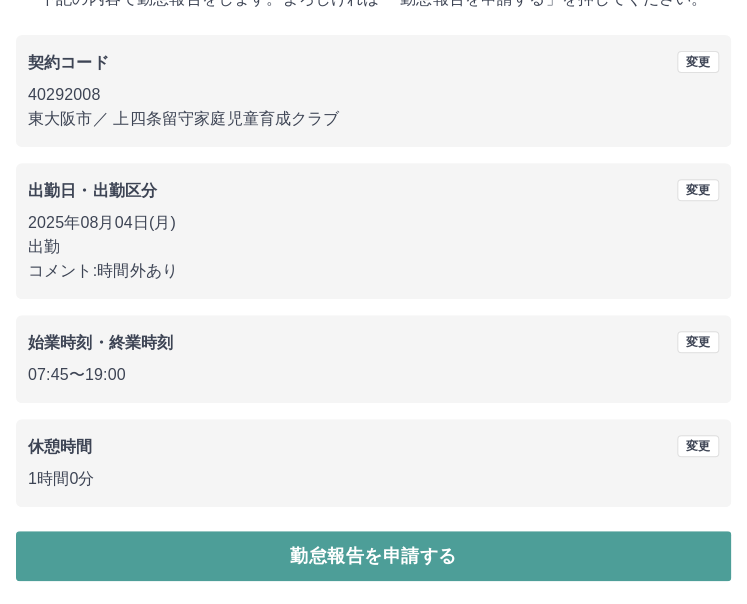 click on "勤怠報告を申請する" at bounding box center [373, 556] 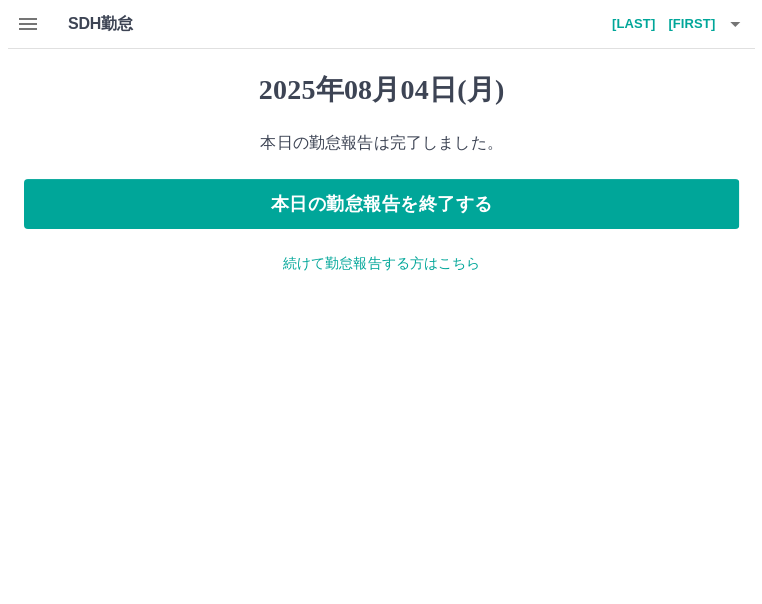 scroll, scrollTop: 0, scrollLeft: 0, axis: both 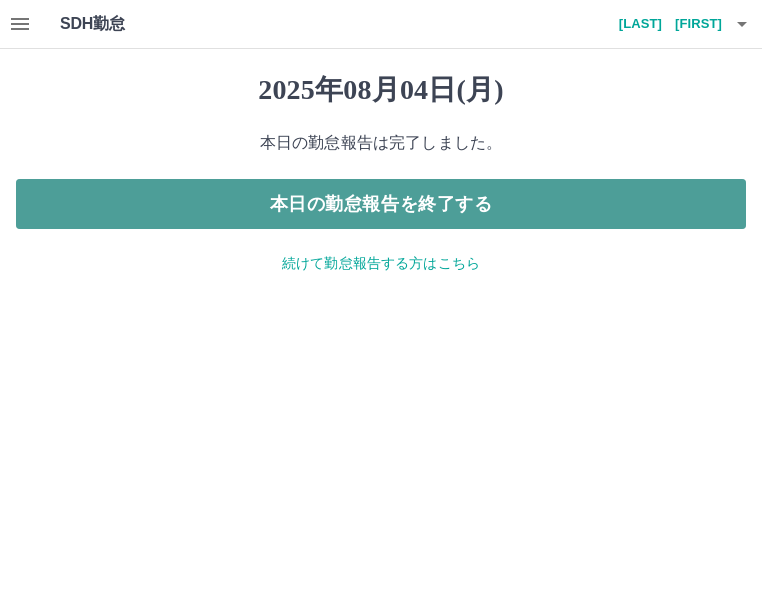 click on "本日の勤怠報告を終了する" at bounding box center [381, 204] 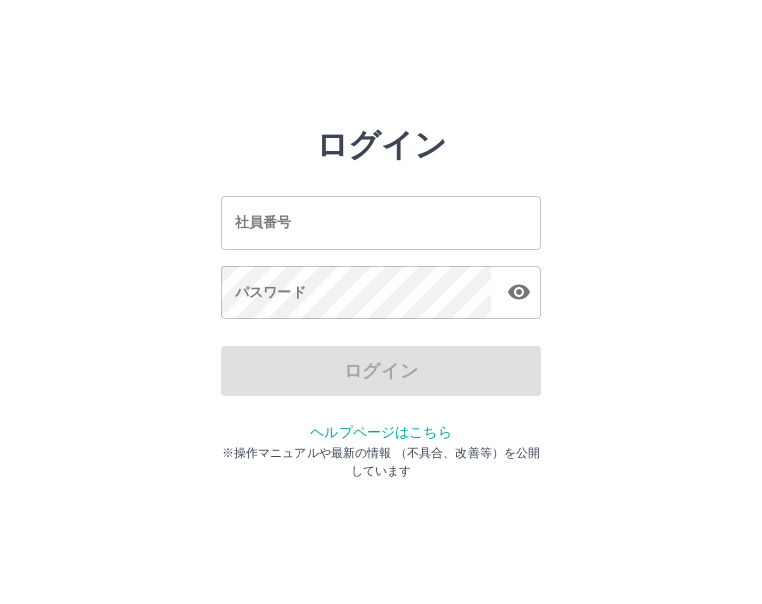 scroll, scrollTop: 0, scrollLeft: 0, axis: both 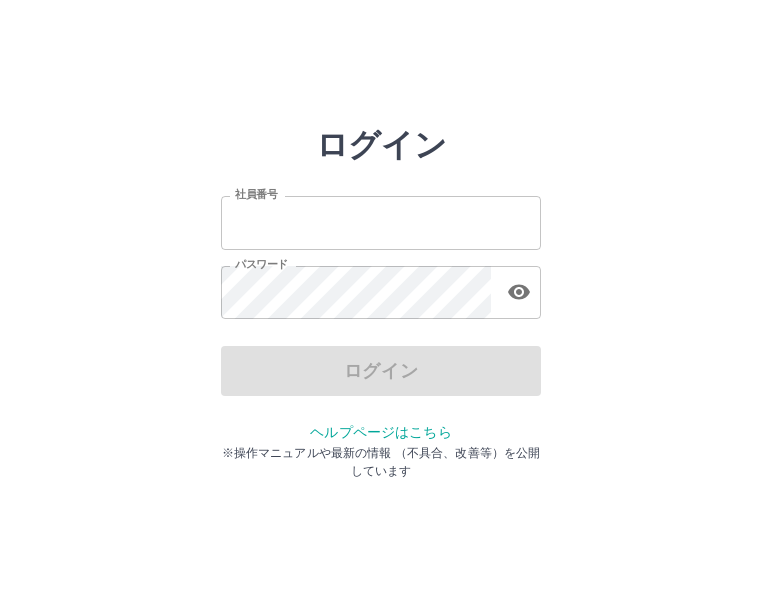 type on "*******" 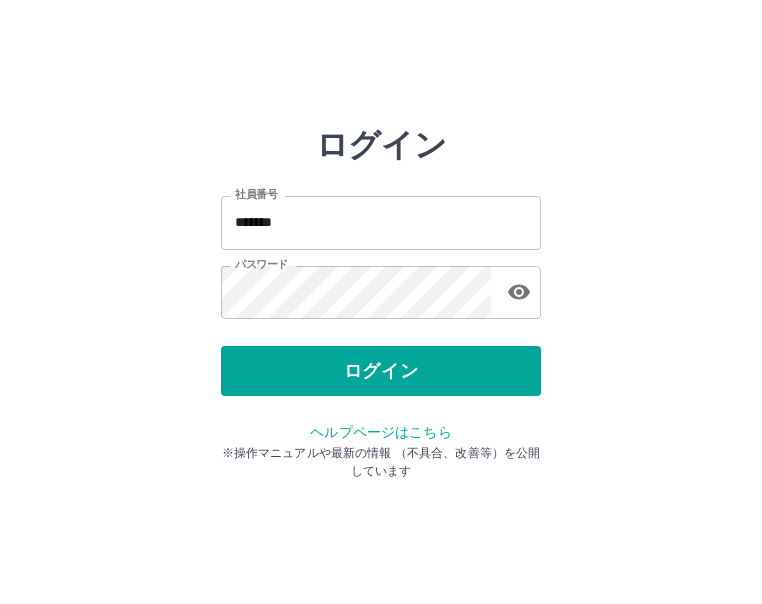 click on "社員番号 ******* 社員番号 パスワード パスワード" at bounding box center [381, 254] 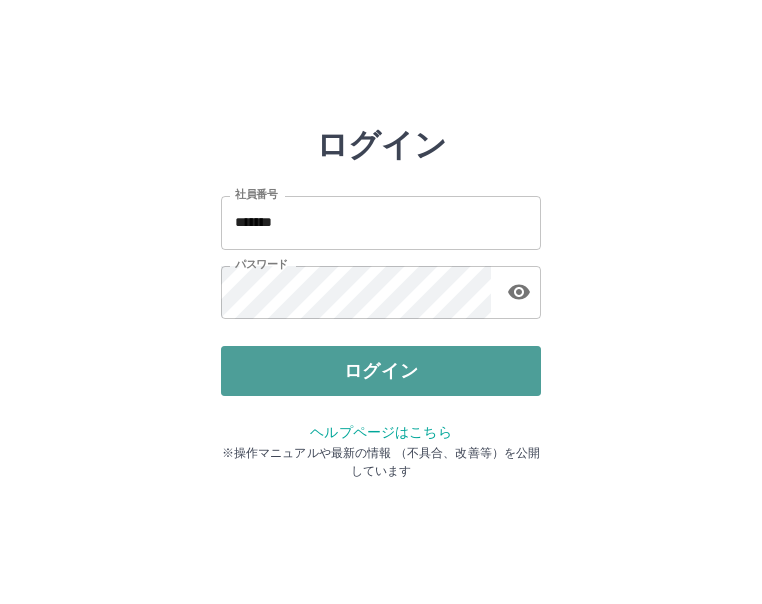 click on "ログイン" at bounding box center [381, 371] 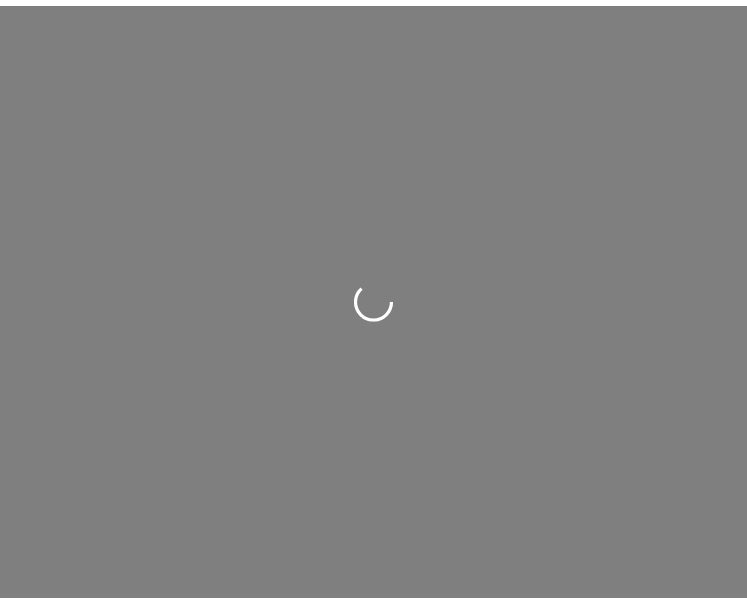 scroll, scrollTop: 0, scrollLeft: 0, axis: both 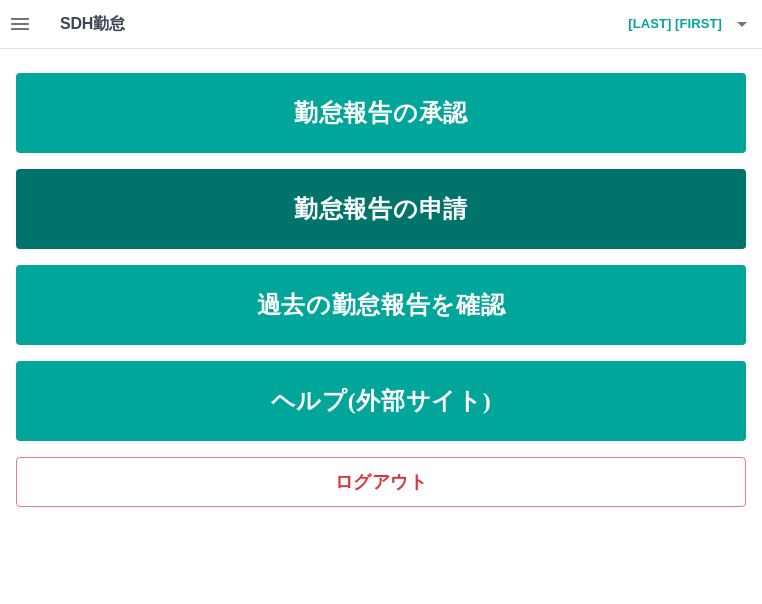 click on "勤怠報告の申請" at bounding box center (381, 209) 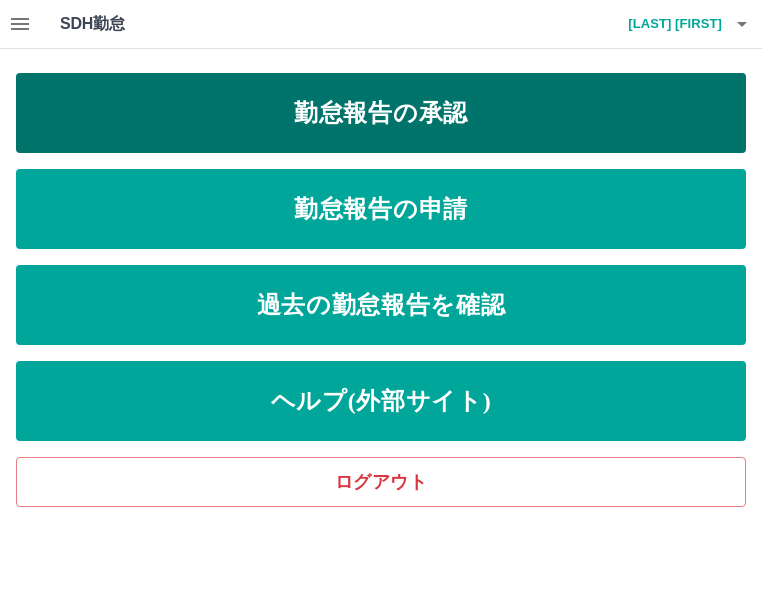 click on "勤怠報告の承認" at bounding box center [381, 113] 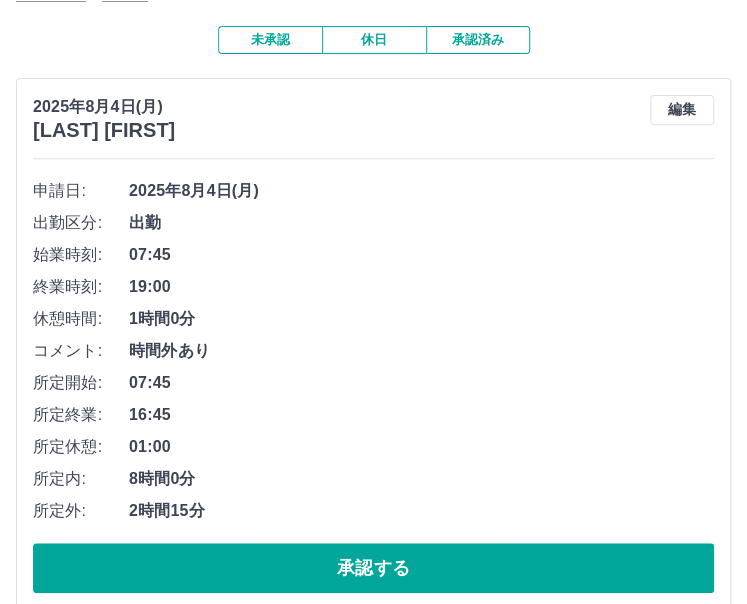 scroll, scrollTop: 187, scrollLeft: 0, axis: vertical 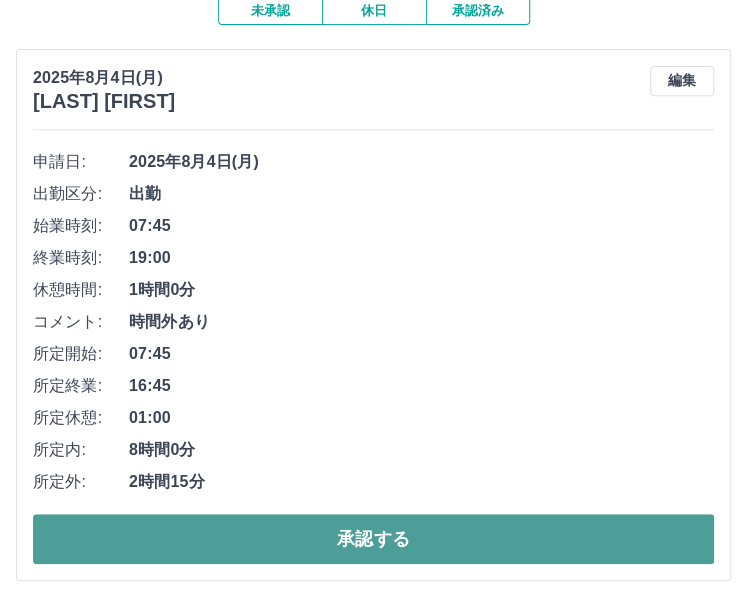 click on "承認する" at bounding box center (373, 539) 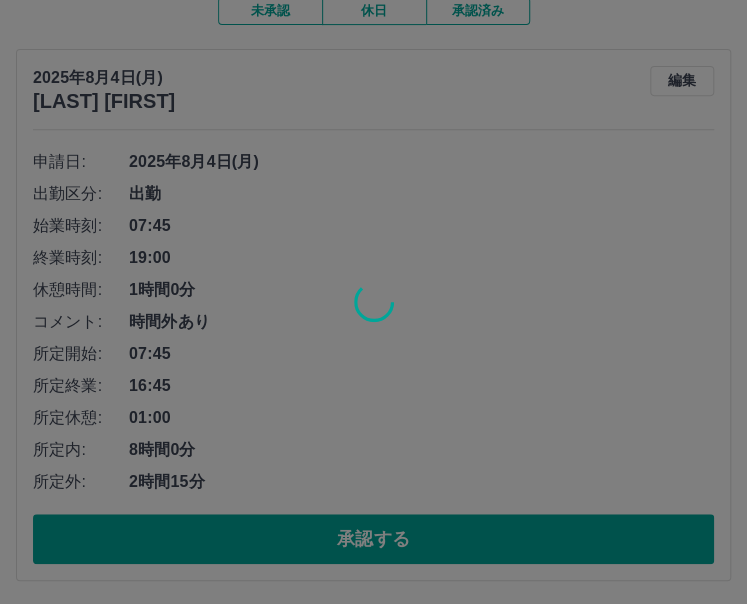scroll, scrollTop: 0, scrollLeft: 0, axis: both 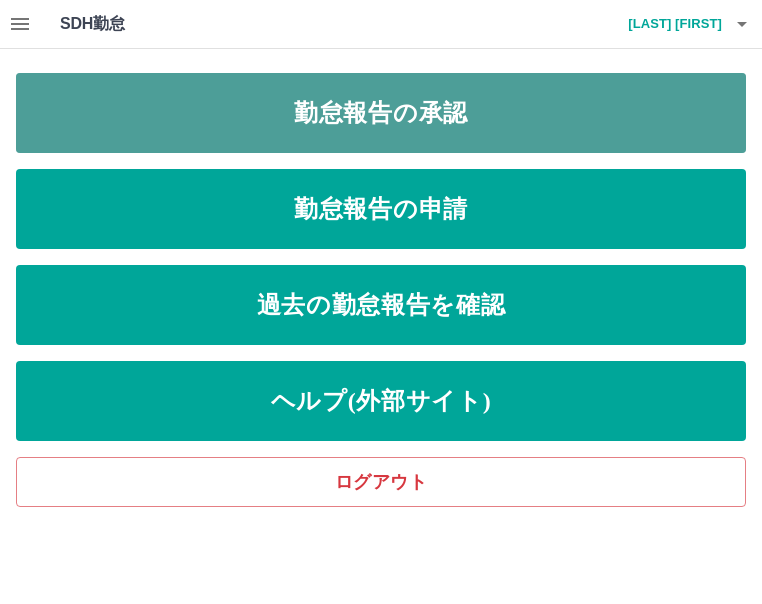 click on "勤怠報告の承認" at bounding box center [381, 113] 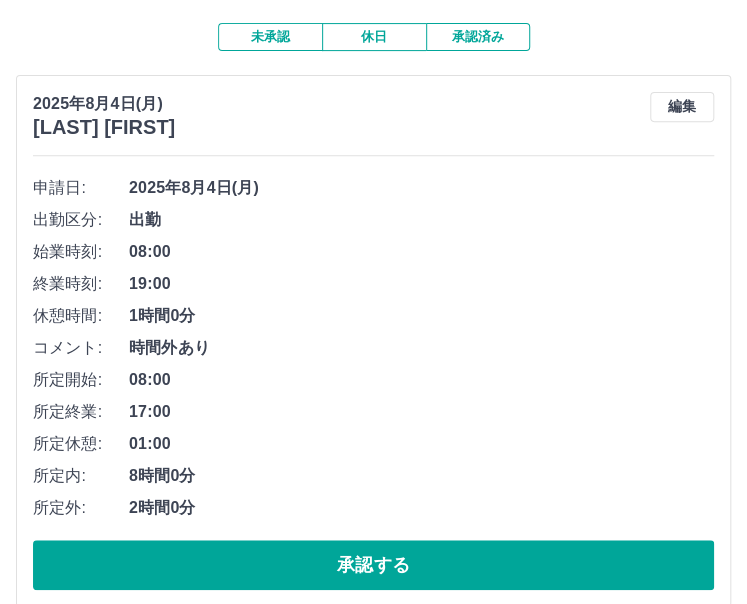 scroll, scrollTop: 187, scrollLeft: 0, axis: vertical 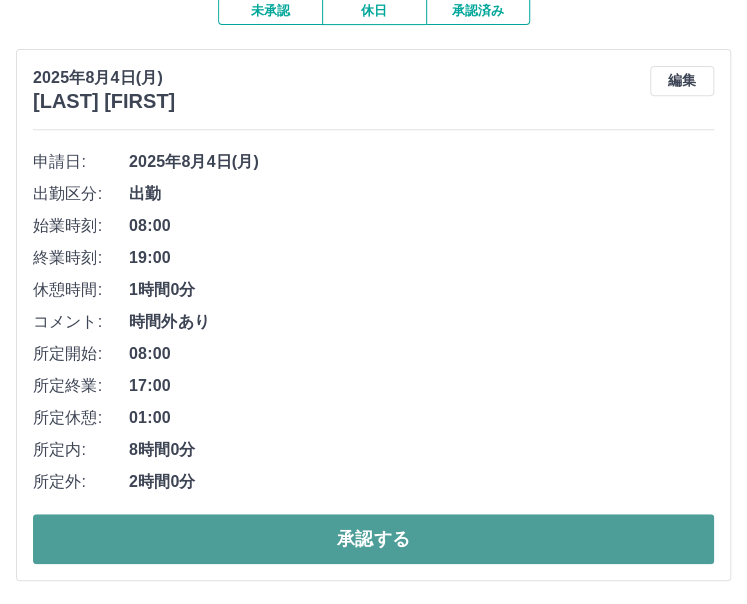 click on "承認する" at bounding box center [373, 539] 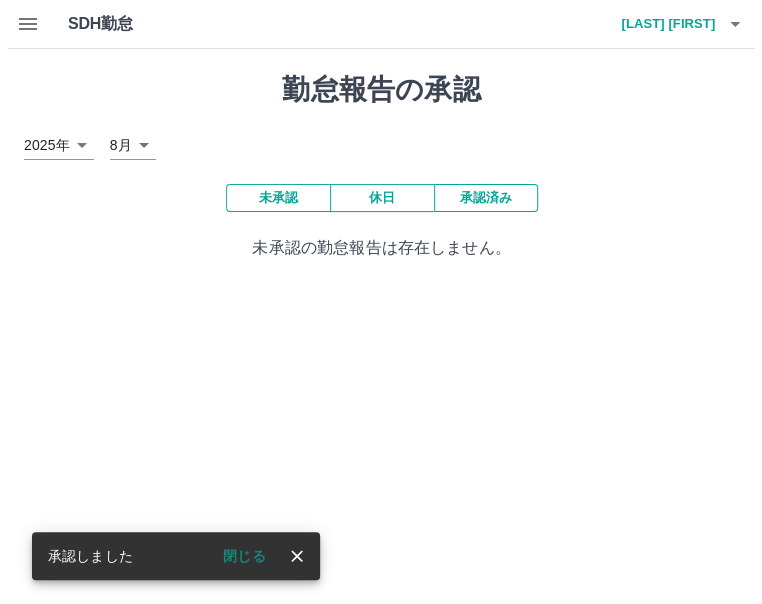 scroll, scrollTop: 0, scrollLeft: 0, axis: both 